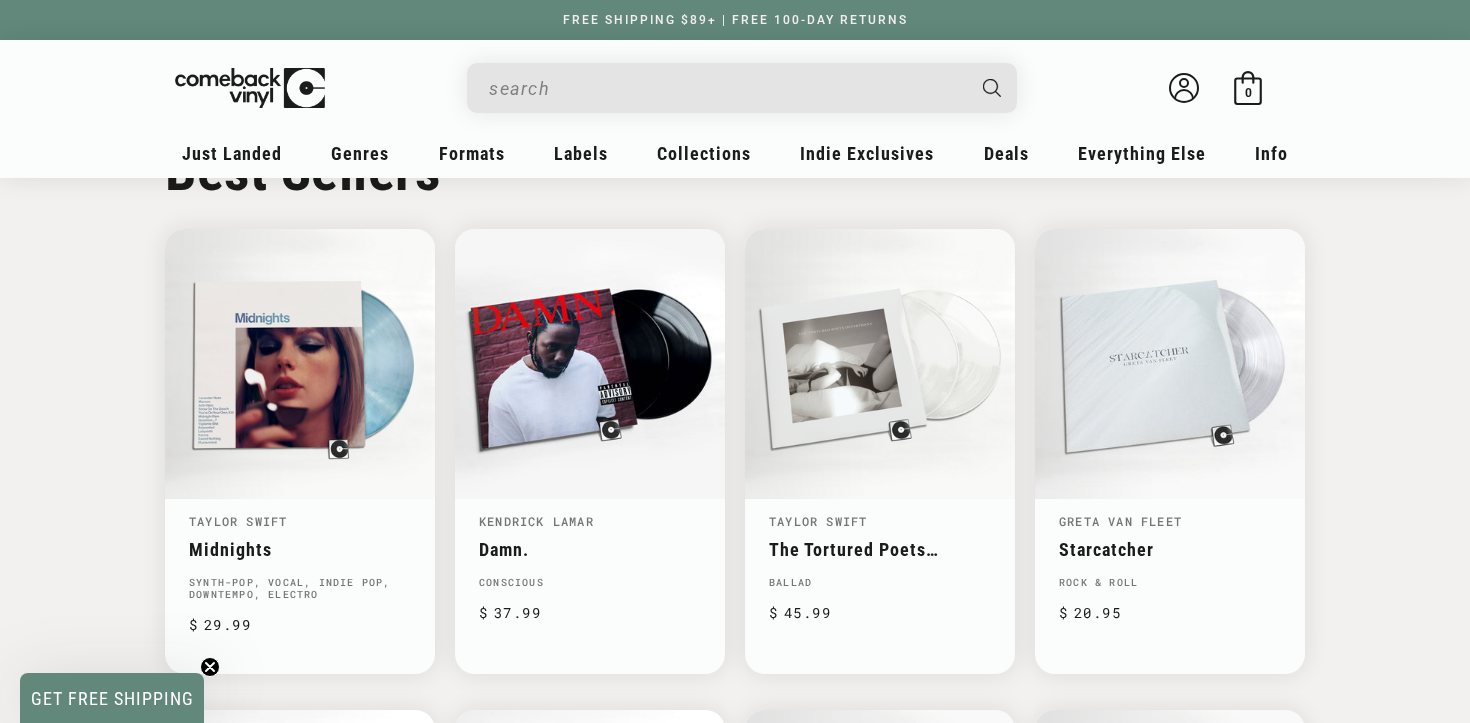 scroll, scrollTop: 1055, scrollLeft: 0, axis: vertical 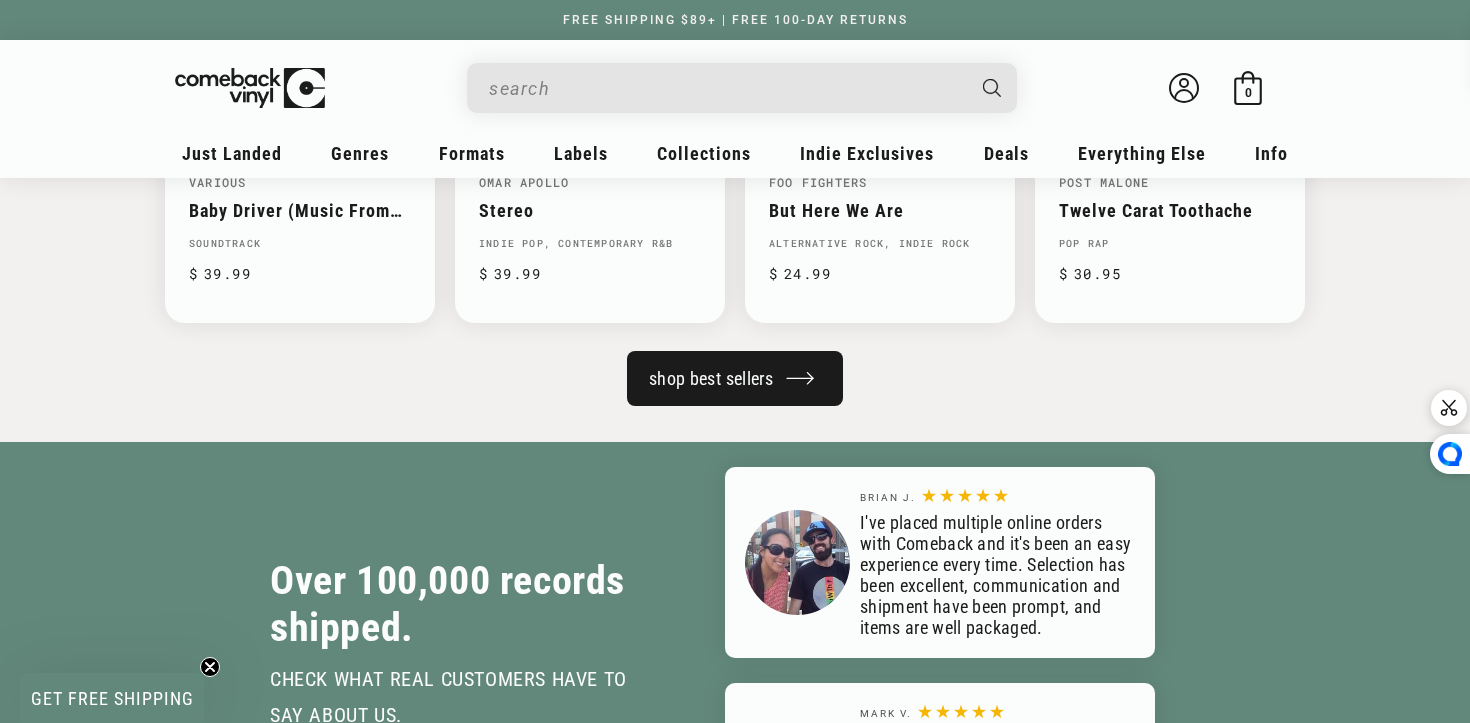 click on "shop best sellers" at bounding box center (735, 378) 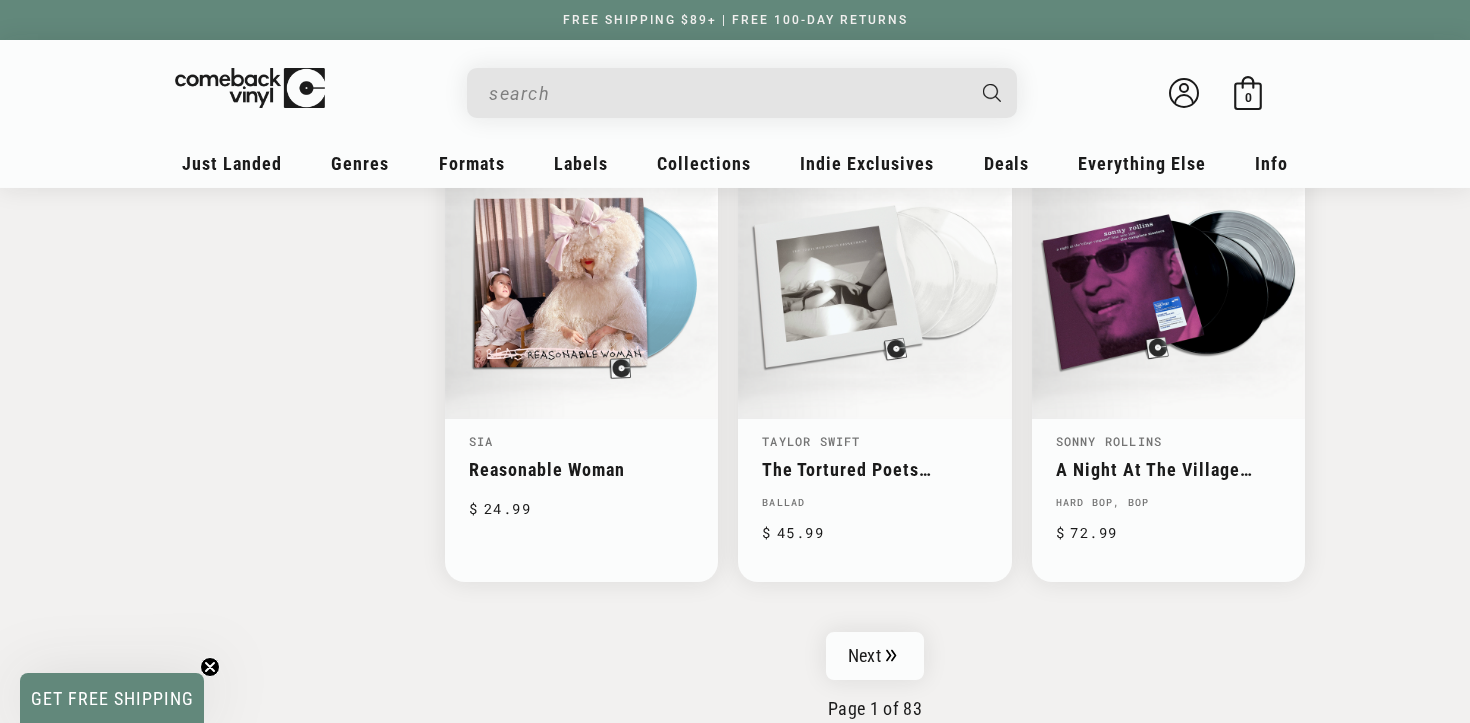 scroll, scrollTop: 3149, scrollLeft: 0, axis: vertical 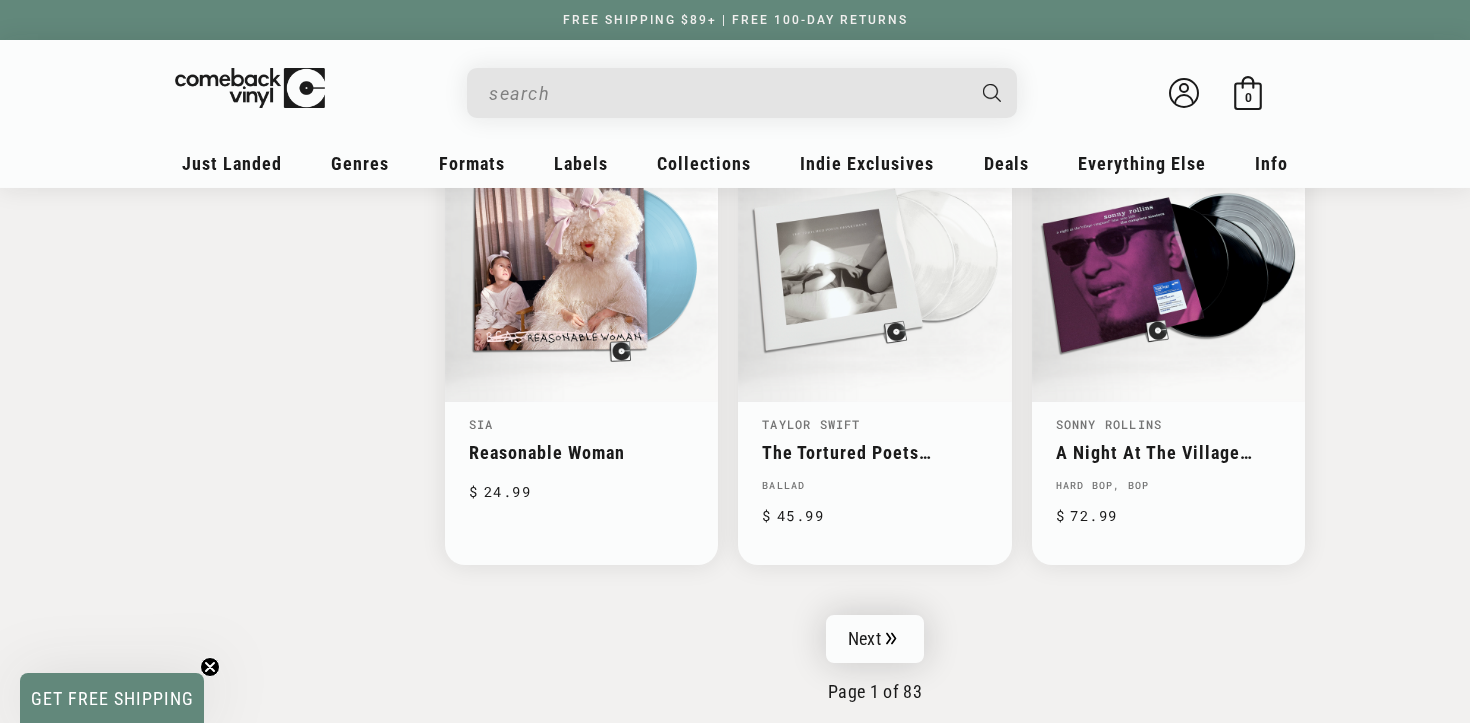 click on "Next" at bounding box center (875, 639) 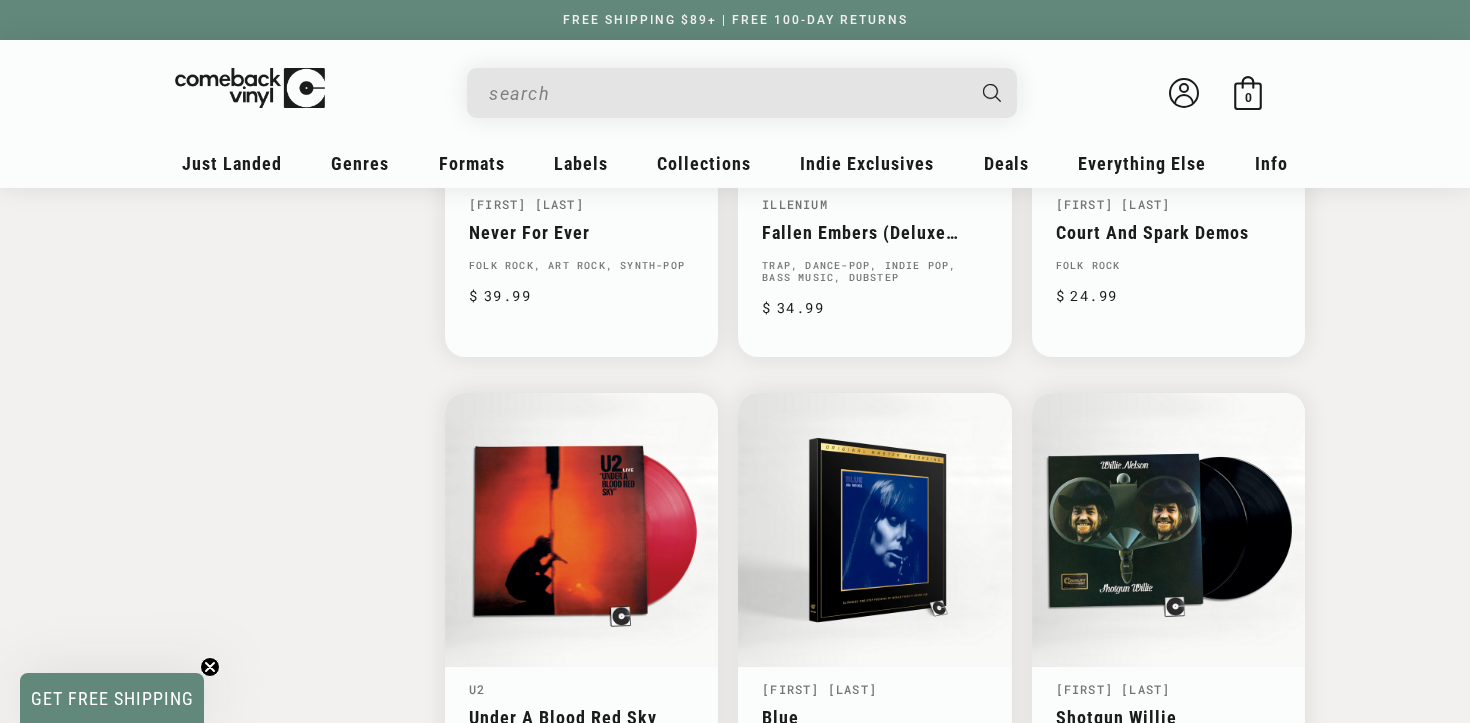 scroll, scrollTop: 3347, scrollLeft: 0, axis: vertical 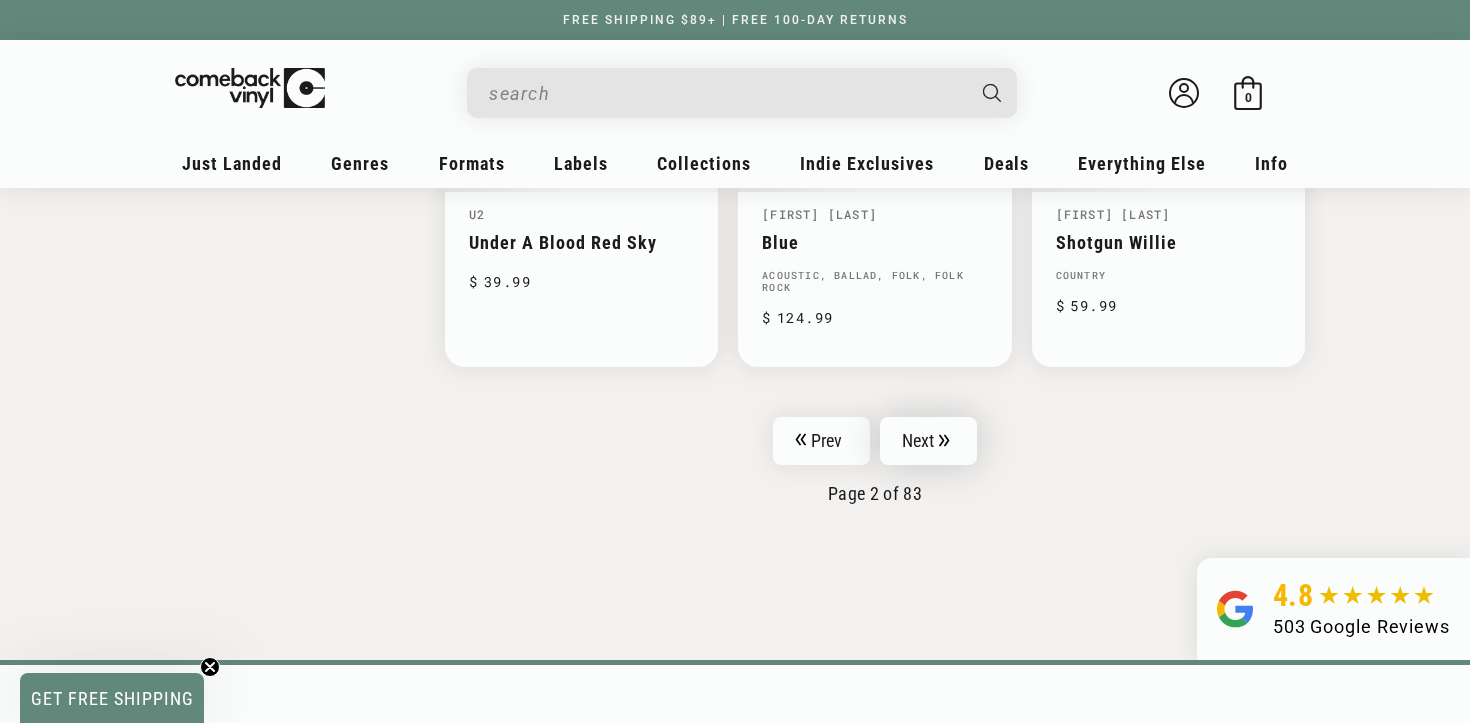 click on "Next" at bounding box center (929, 441) 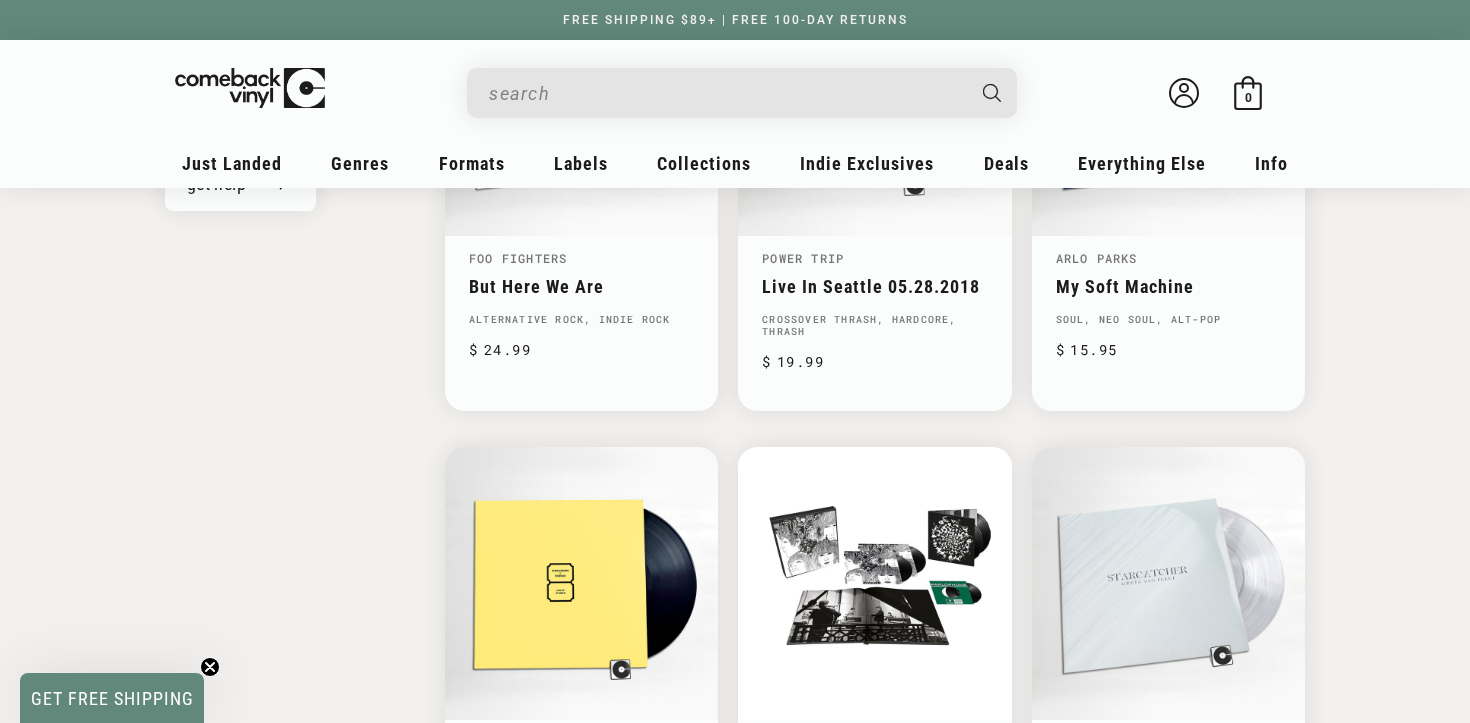 scroll, scrollTop: 2497, scrollLeft: 0, axis: vertical 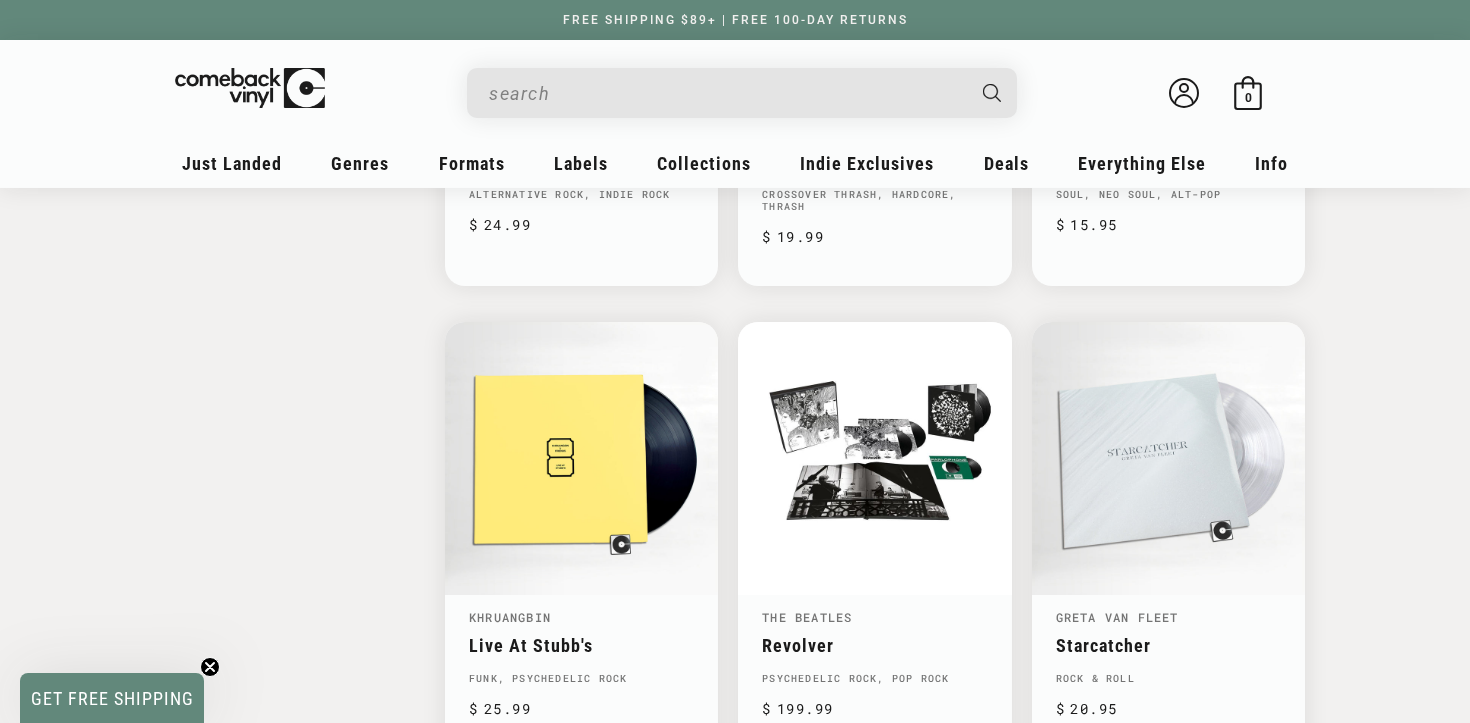 click at bounding box center (726, 93) 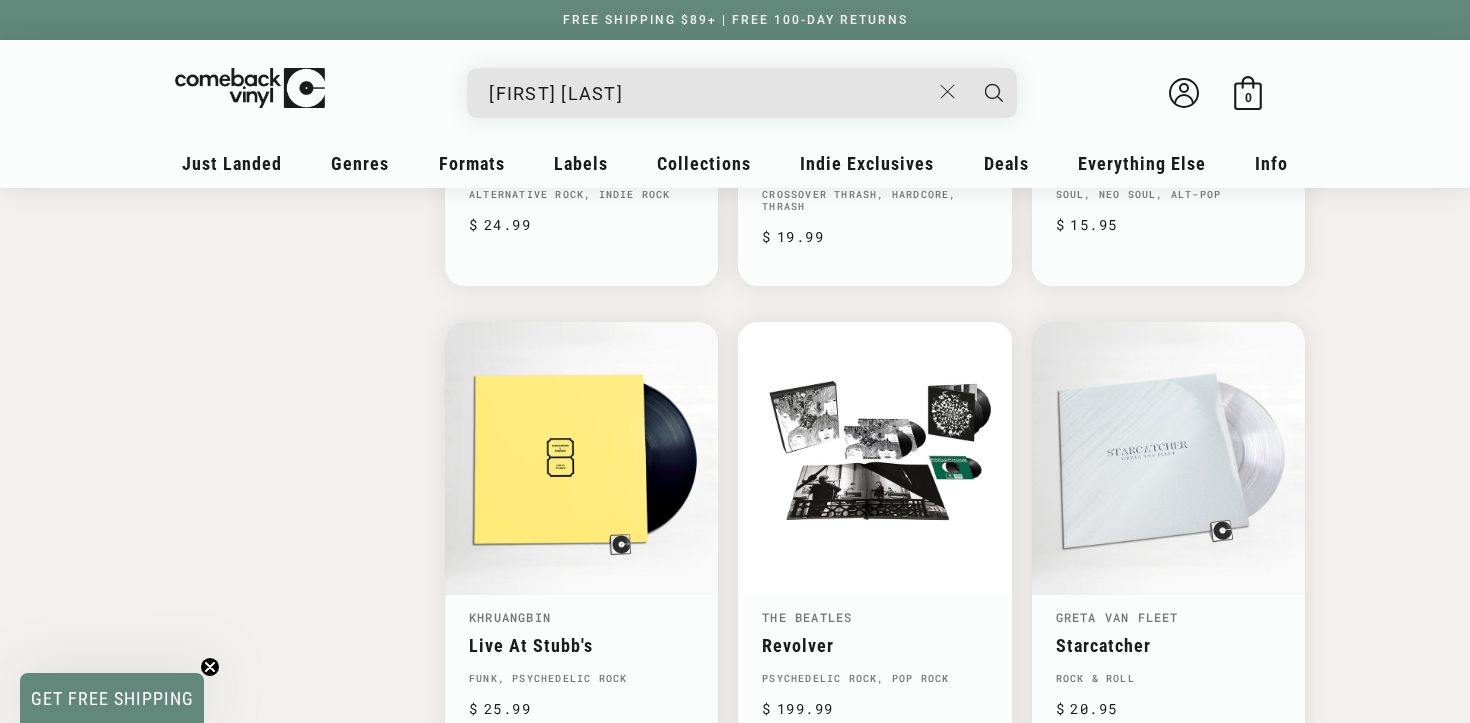 type on "frank sinatra" 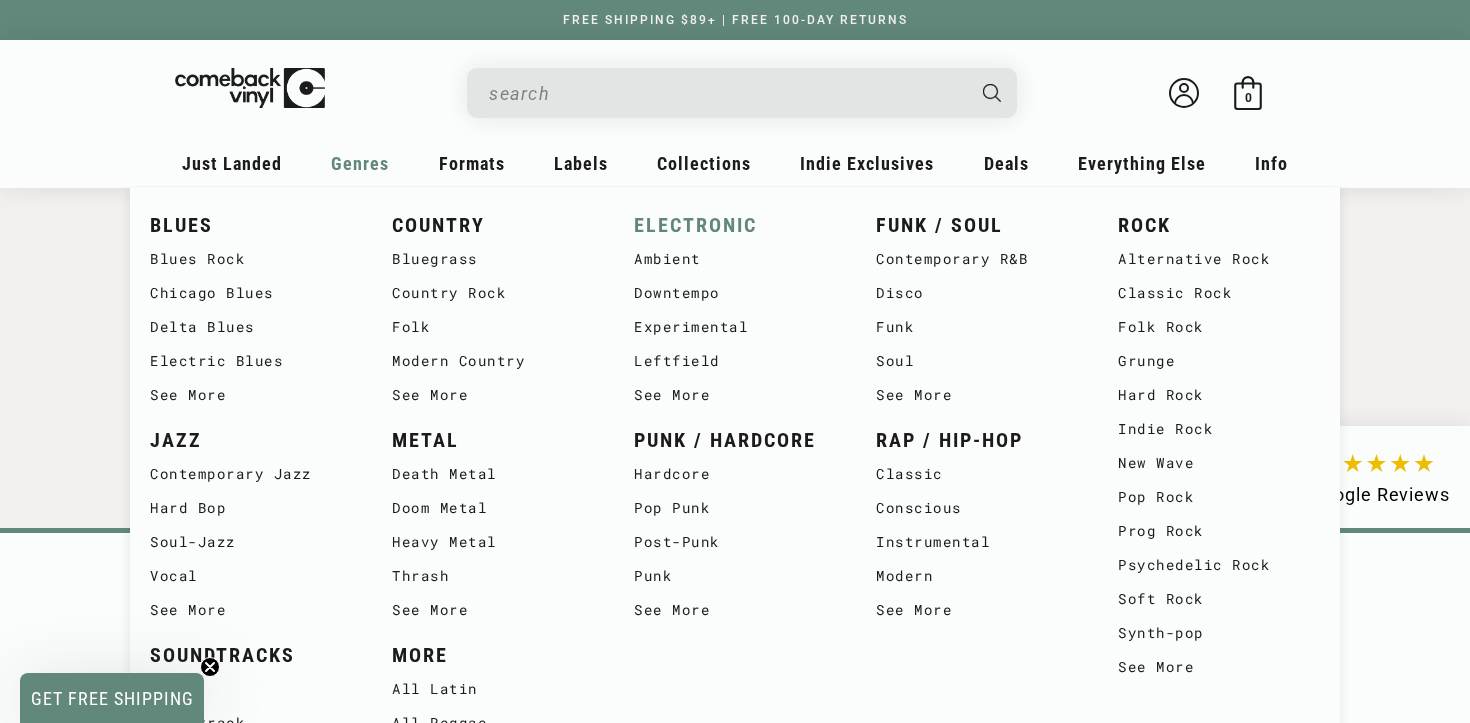 scroll, scrollTop: 639, scrollLeft: 0, axis: vertical 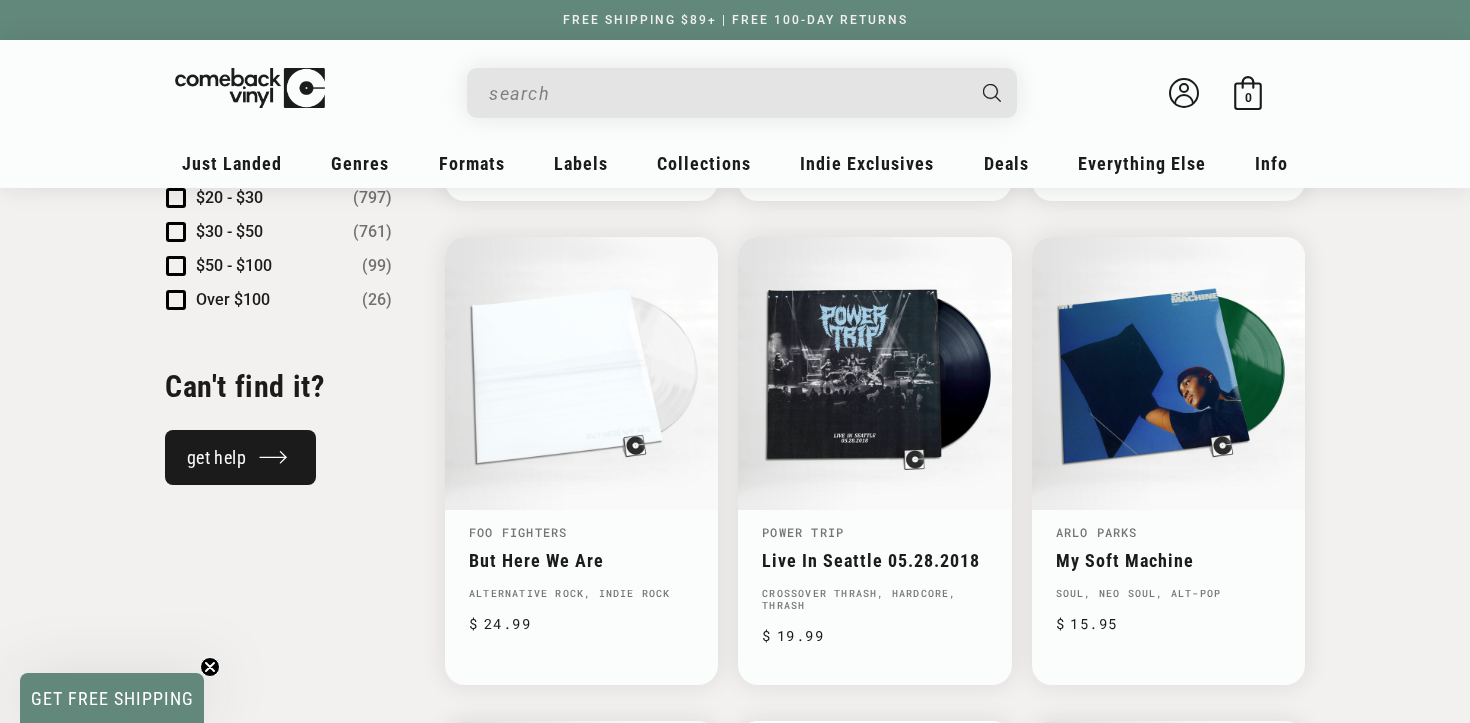 click on "get help" at bounding box center [240, 457] 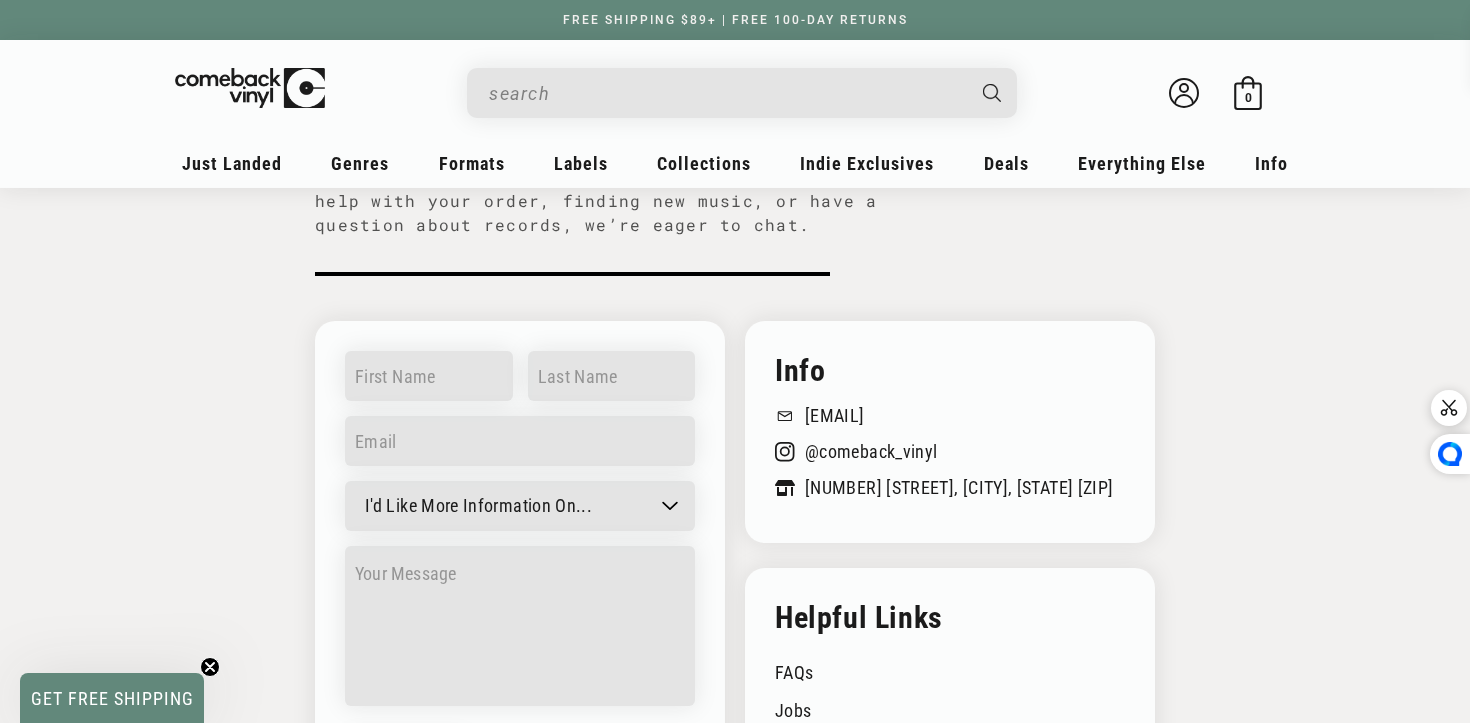 scroll, scrollTop: 435, scrollLeft: 0, axis: vertical 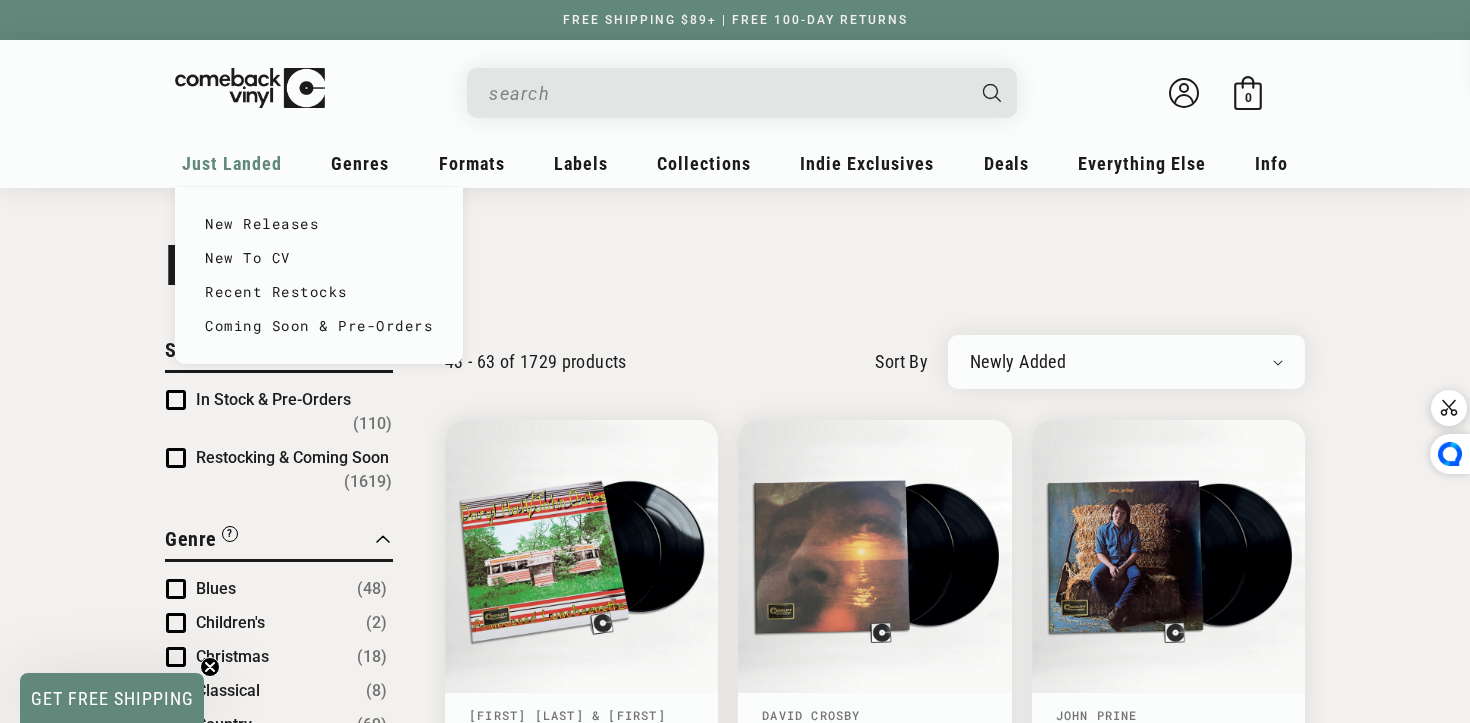 click on "Just Landed" at bounding box center (232, 163) 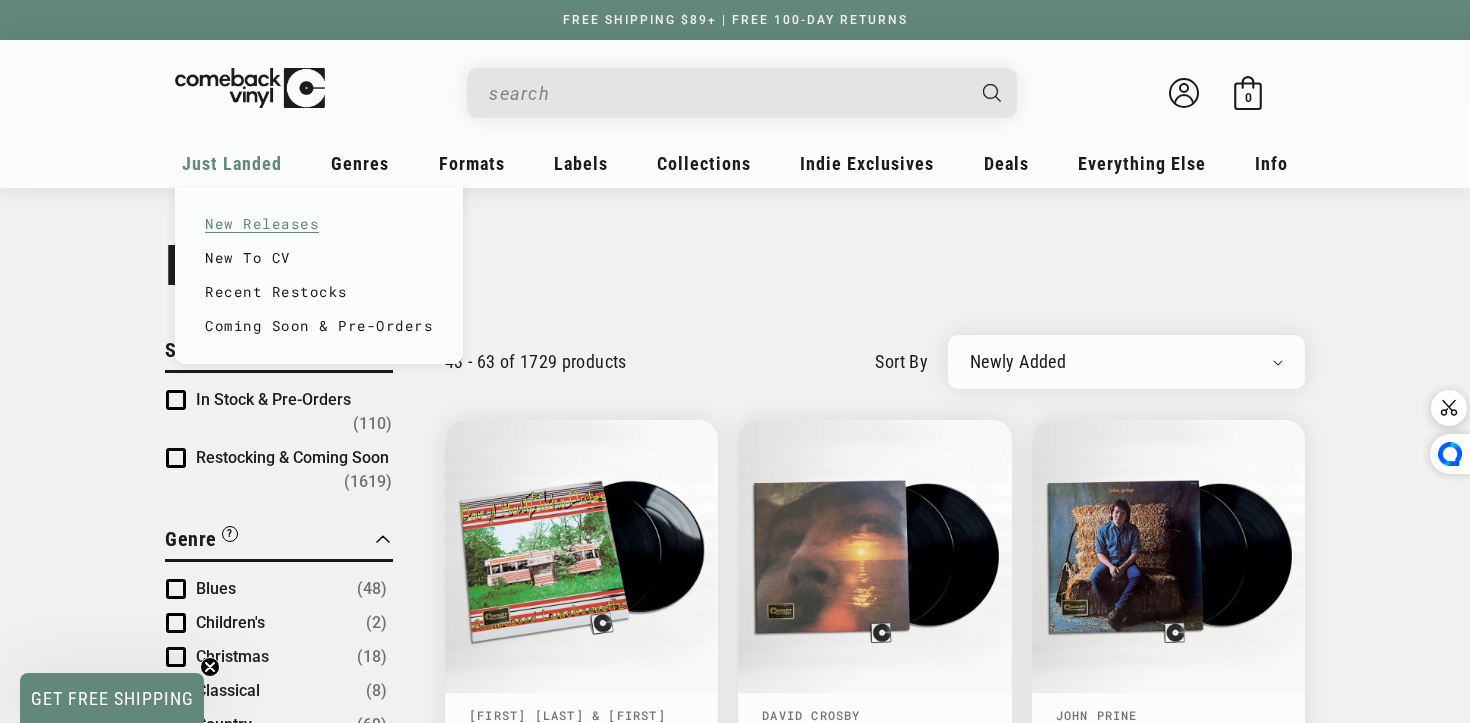 click on "New Releases" at bounding box center (319, 224) 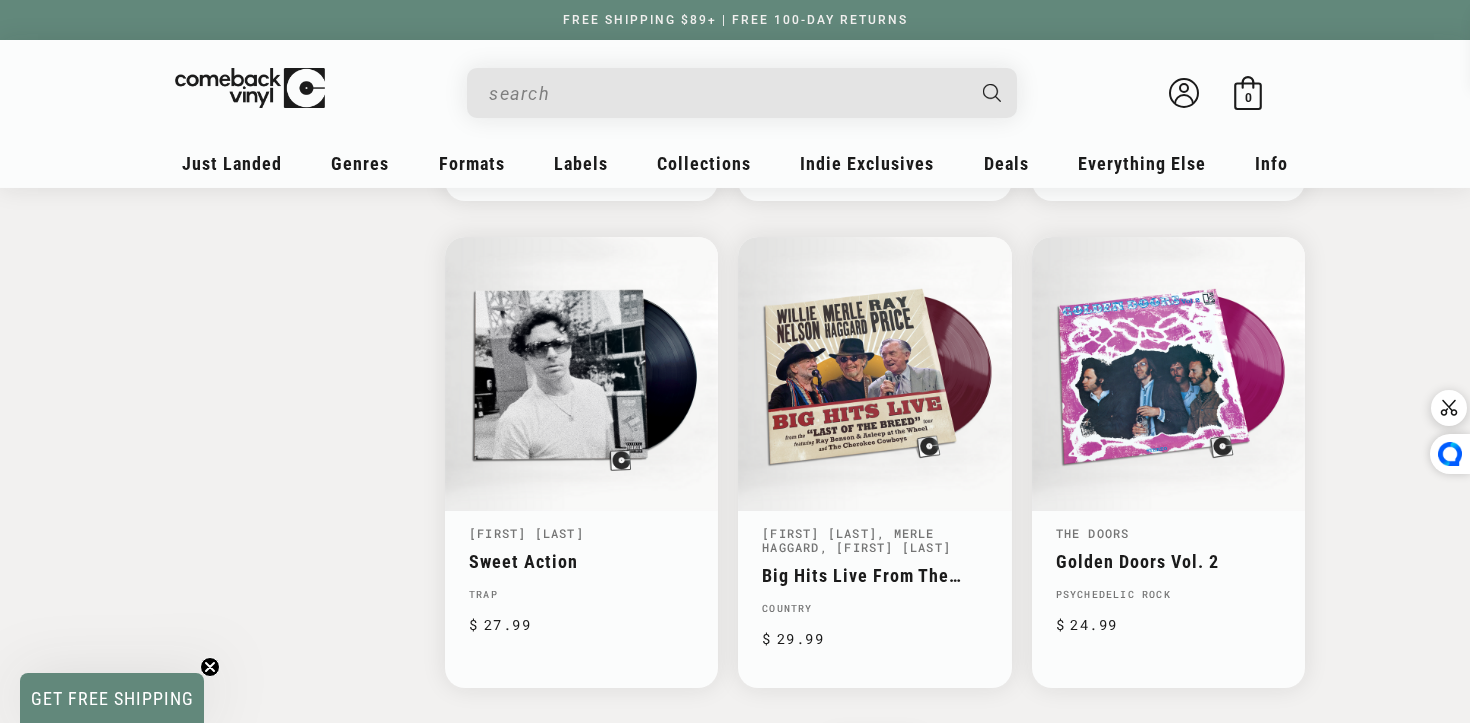 scroll, scrollTop: 3127, scrollLeft: 0, axis: vertical 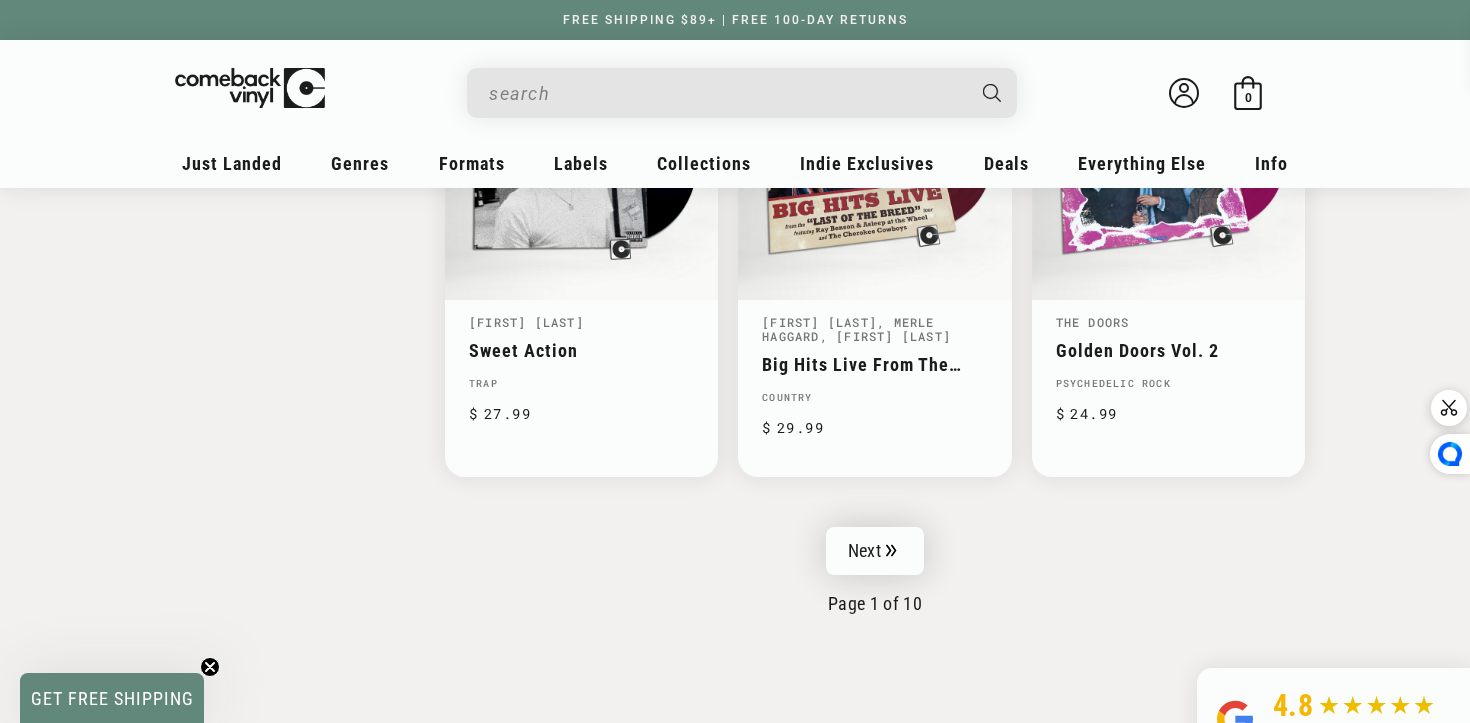 click on "Next" at bounding box center [875, 551] 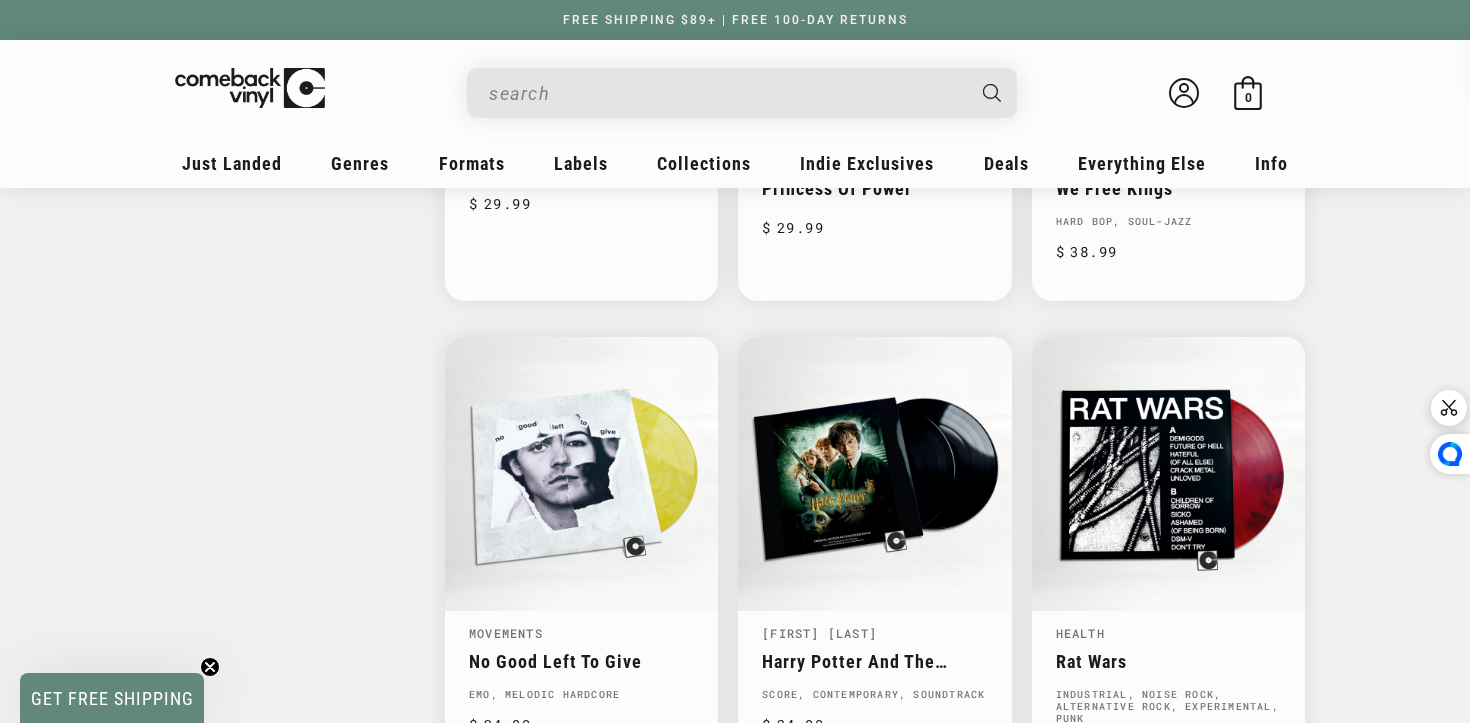 scroll, scrollTop: 3097, scrollLeft: 0, axis: vertical 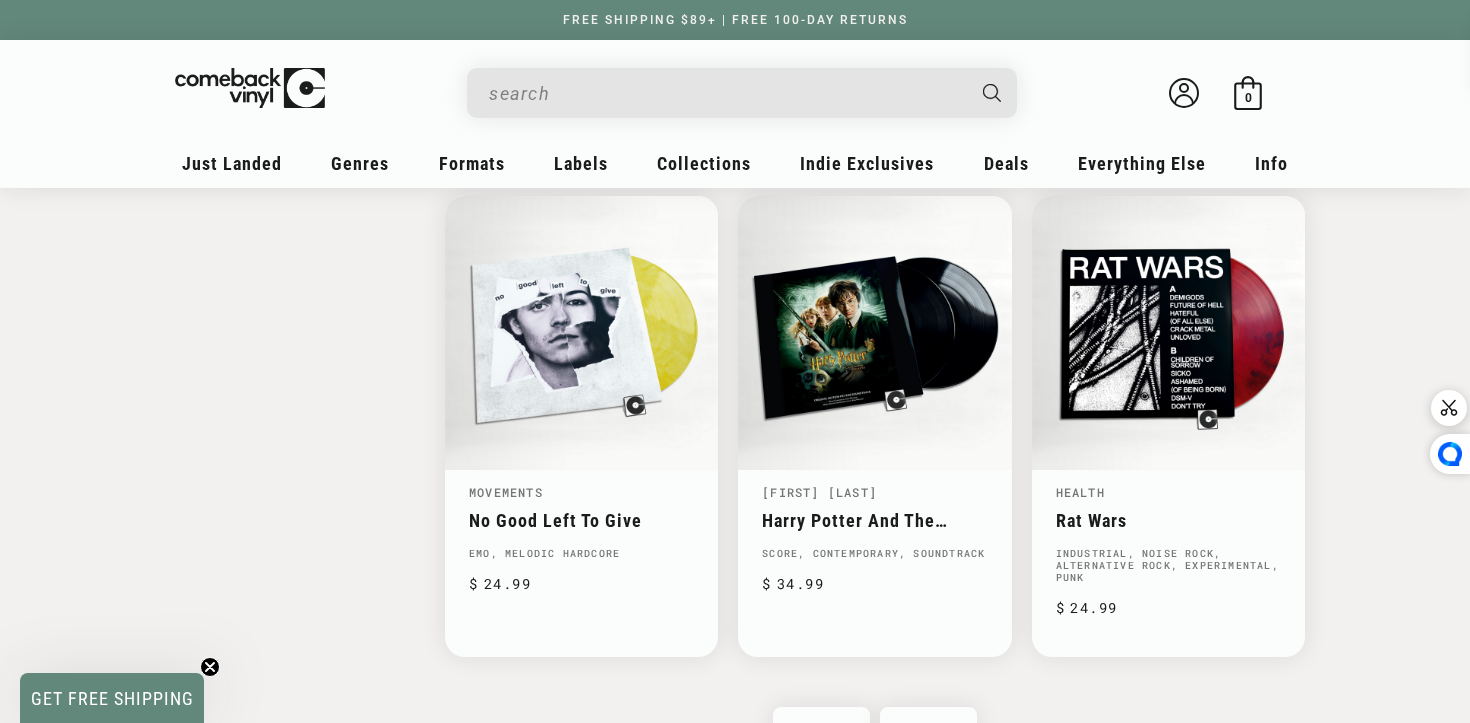 click on "Harry Potter And The Chamber Of Secrets (Original Motion Picture Soundtrack)" at bounding box center [874, 520] 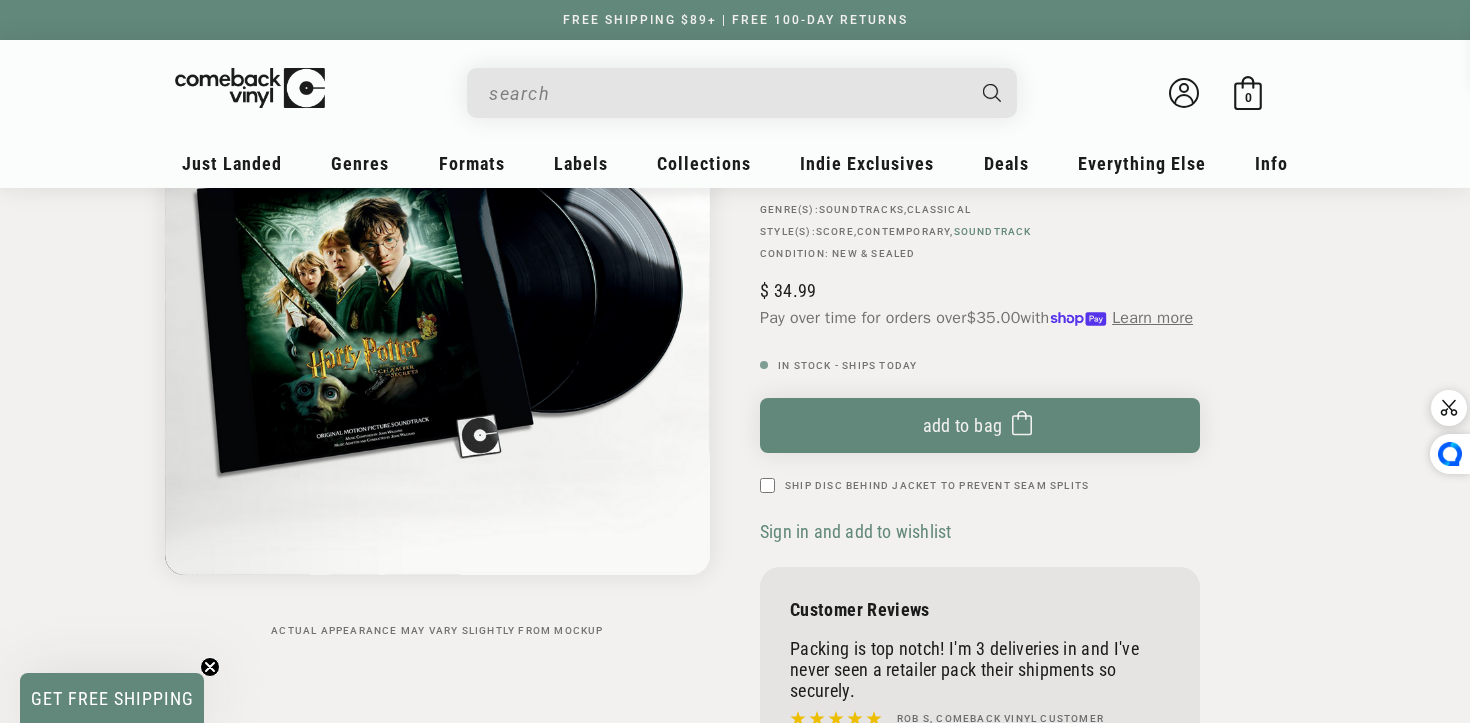 scroll, scrollTop: 0, scrollLeft: 0, axis: both 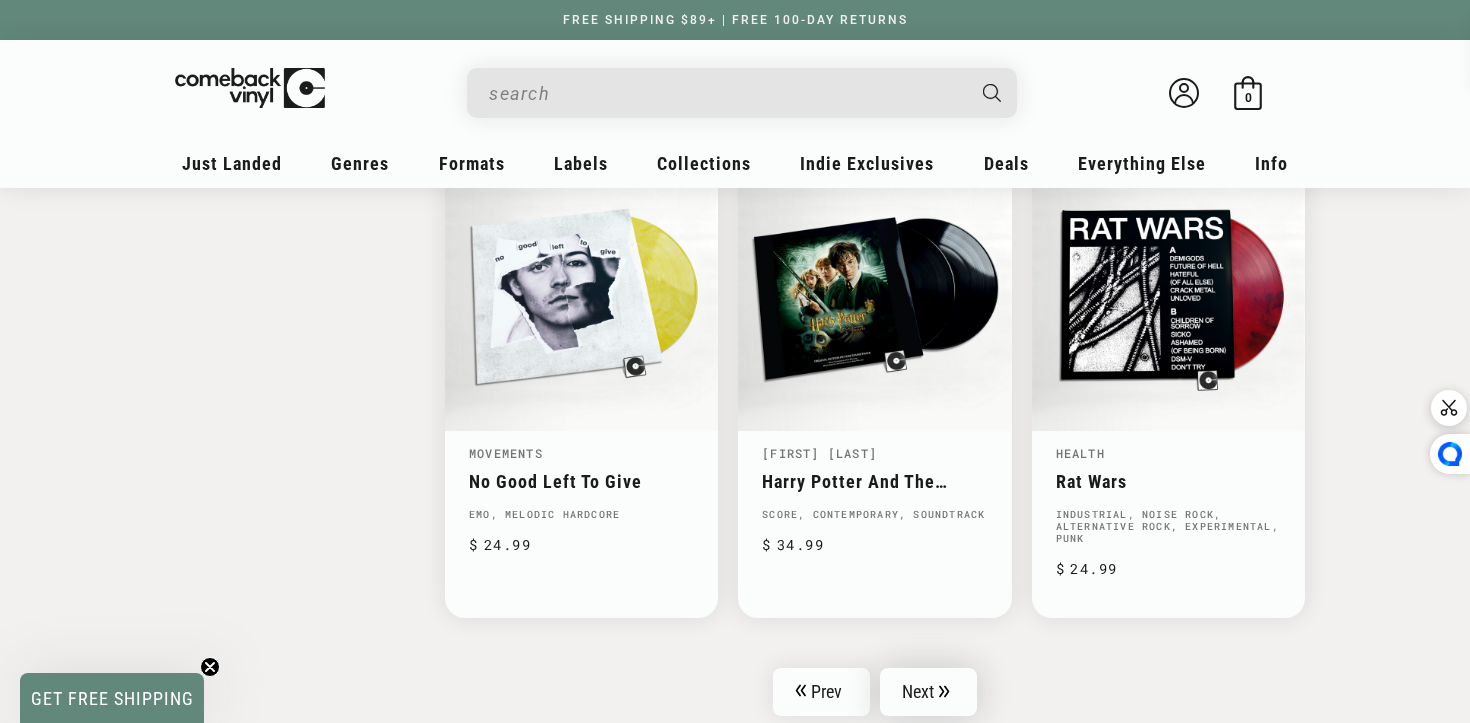 click on "Next" at bounding box center [929, 692] 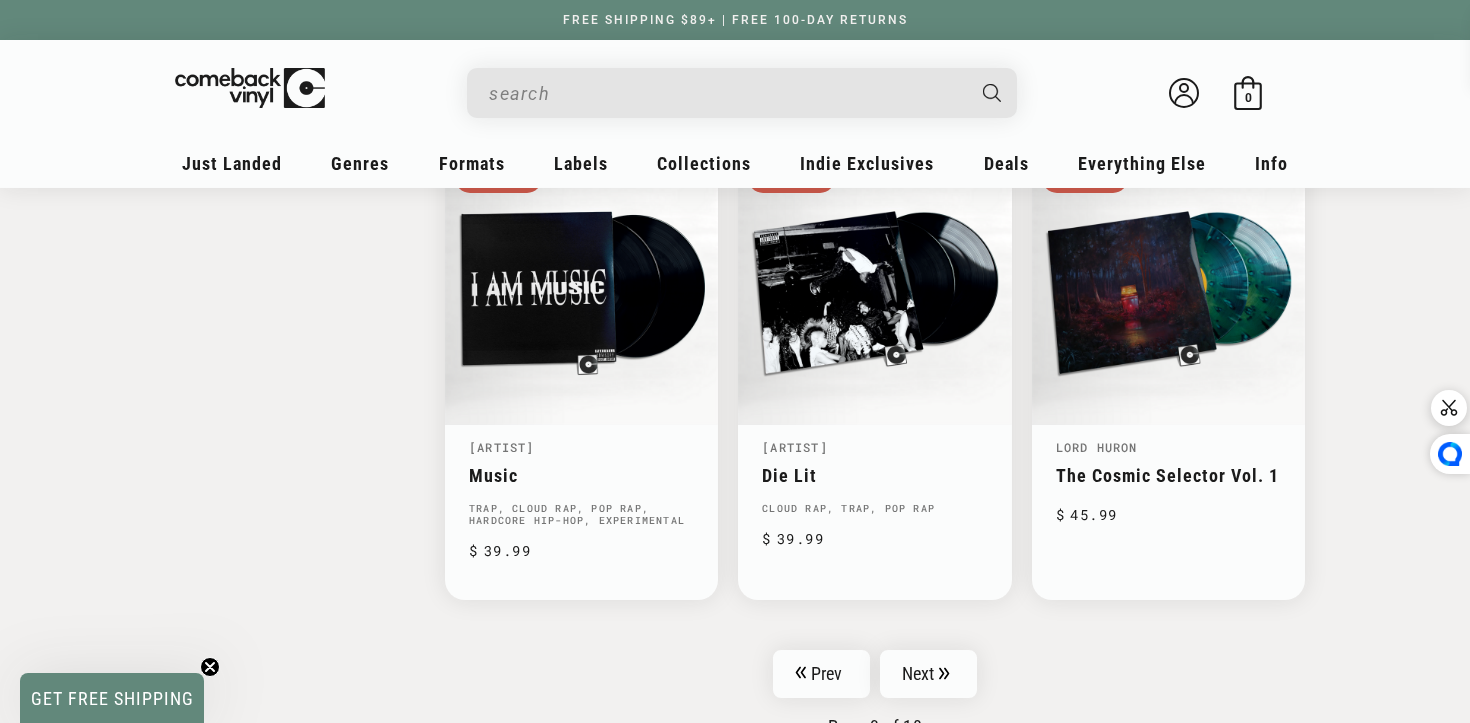 scroll, scrollTop: 3169, scrollLeft: 0, axis: vertical 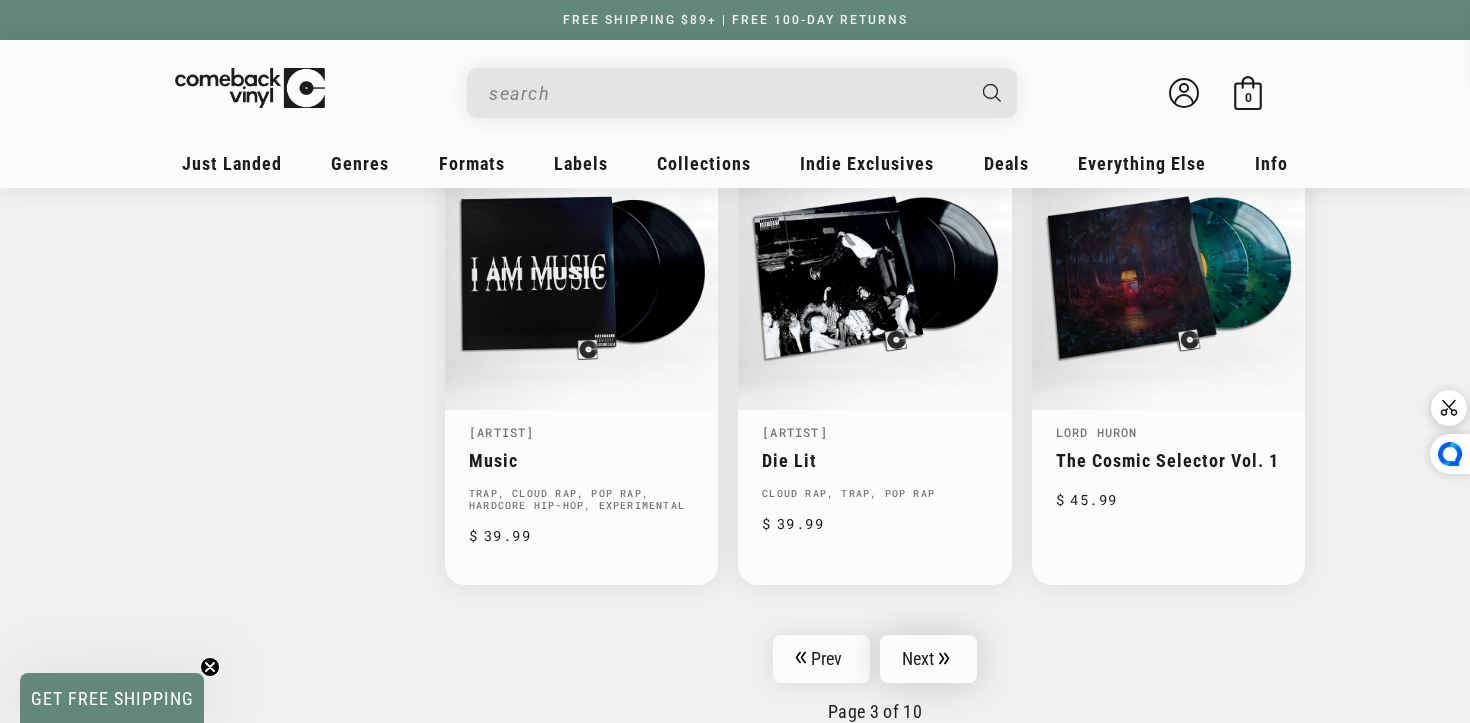click on "Next" at bounding box center [929, 659] 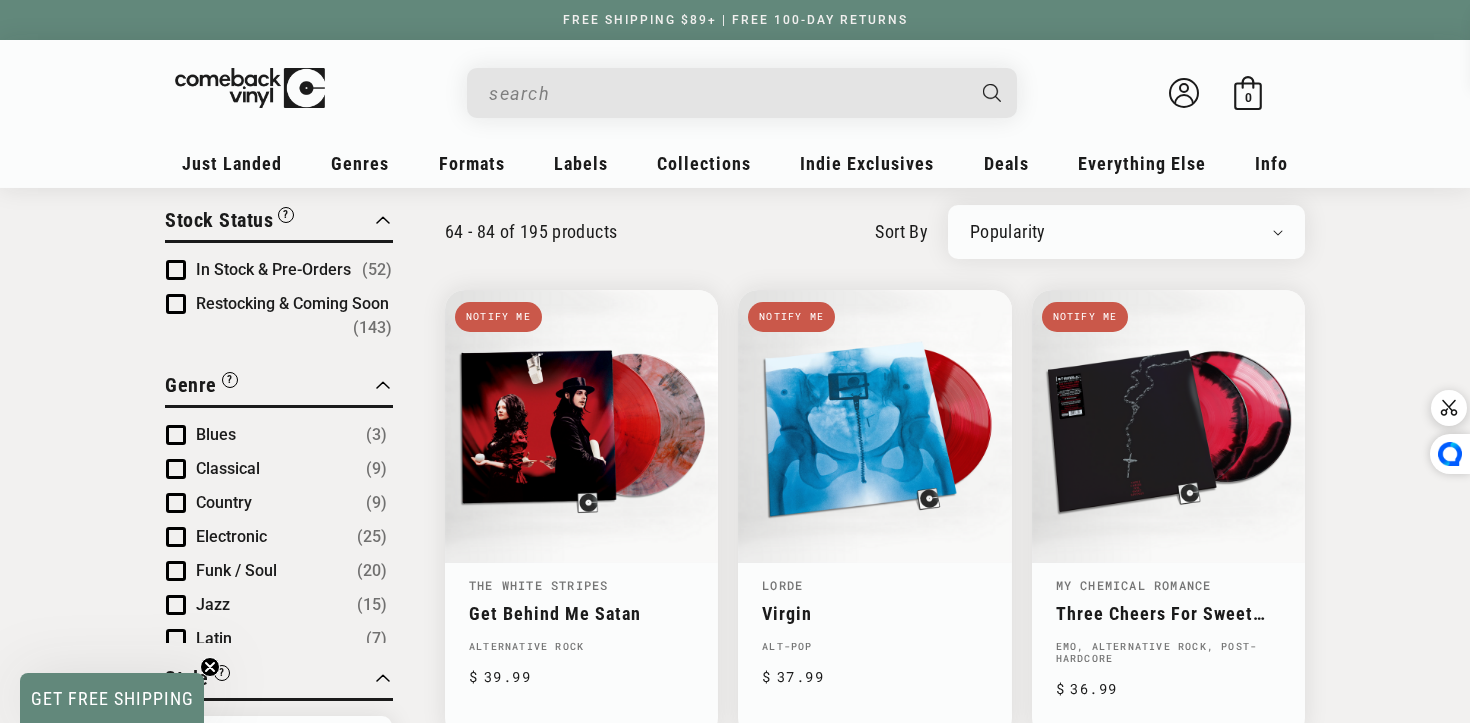 scroll, scrollTop: 162, scrollLeft: 0, axis: vertical 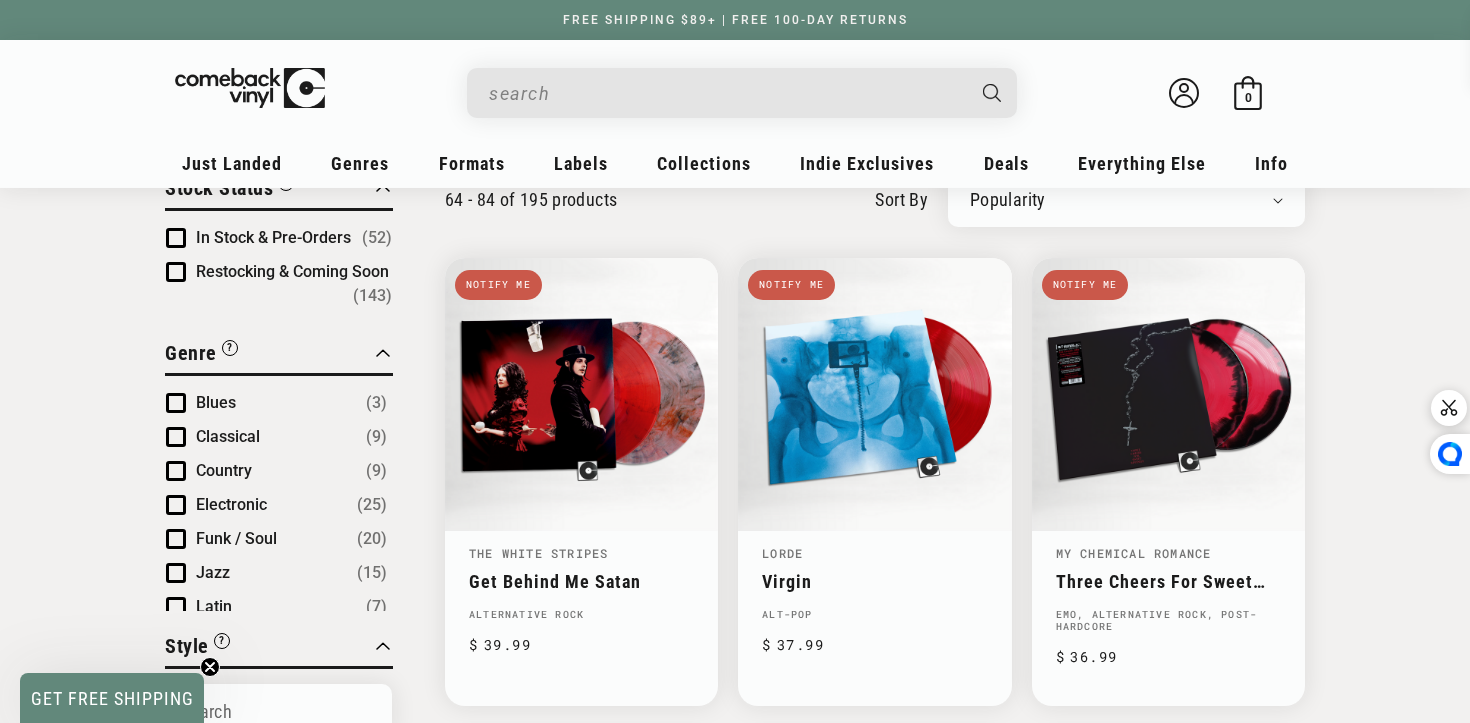 click on "In Stock & Pre-Orders" at bounding box center [273, 237] 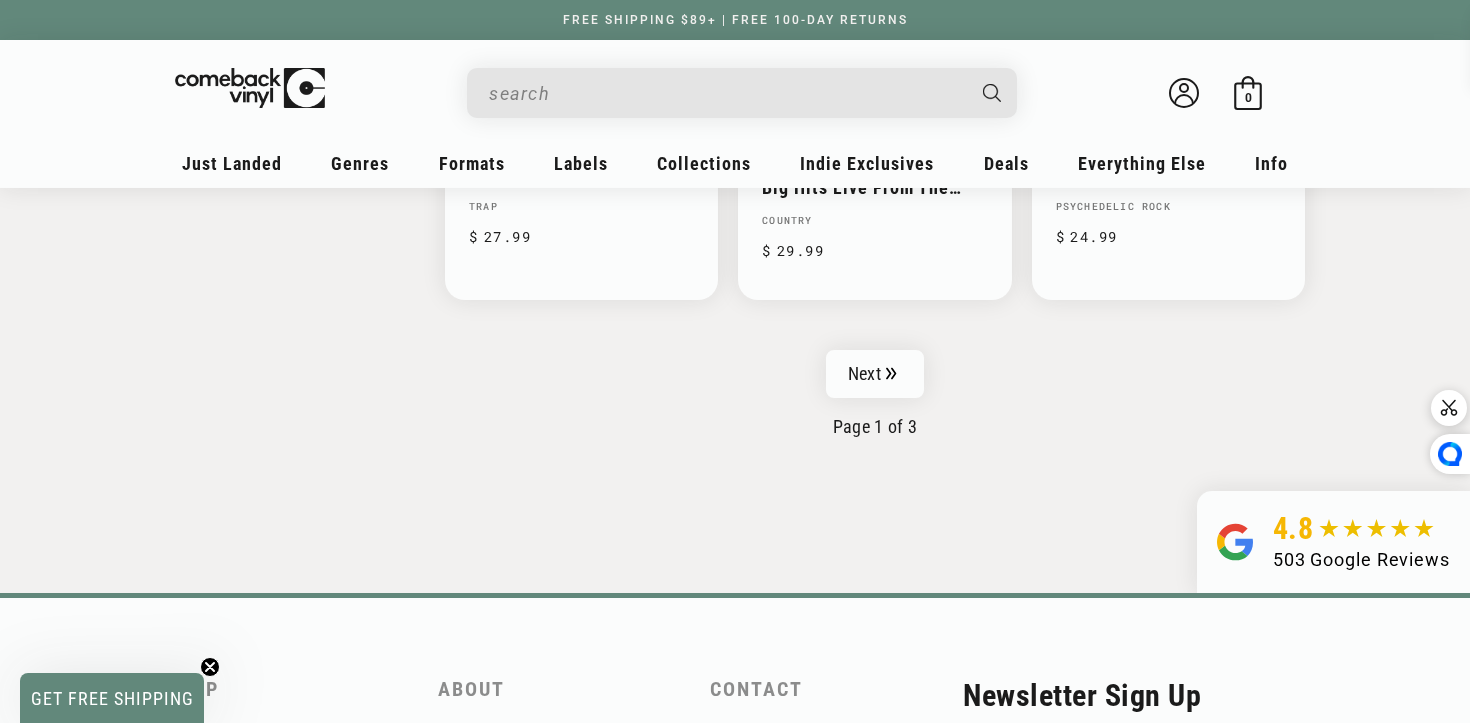scroll, scrollTop: 3454, scrollLeft: 0, axis: vertical 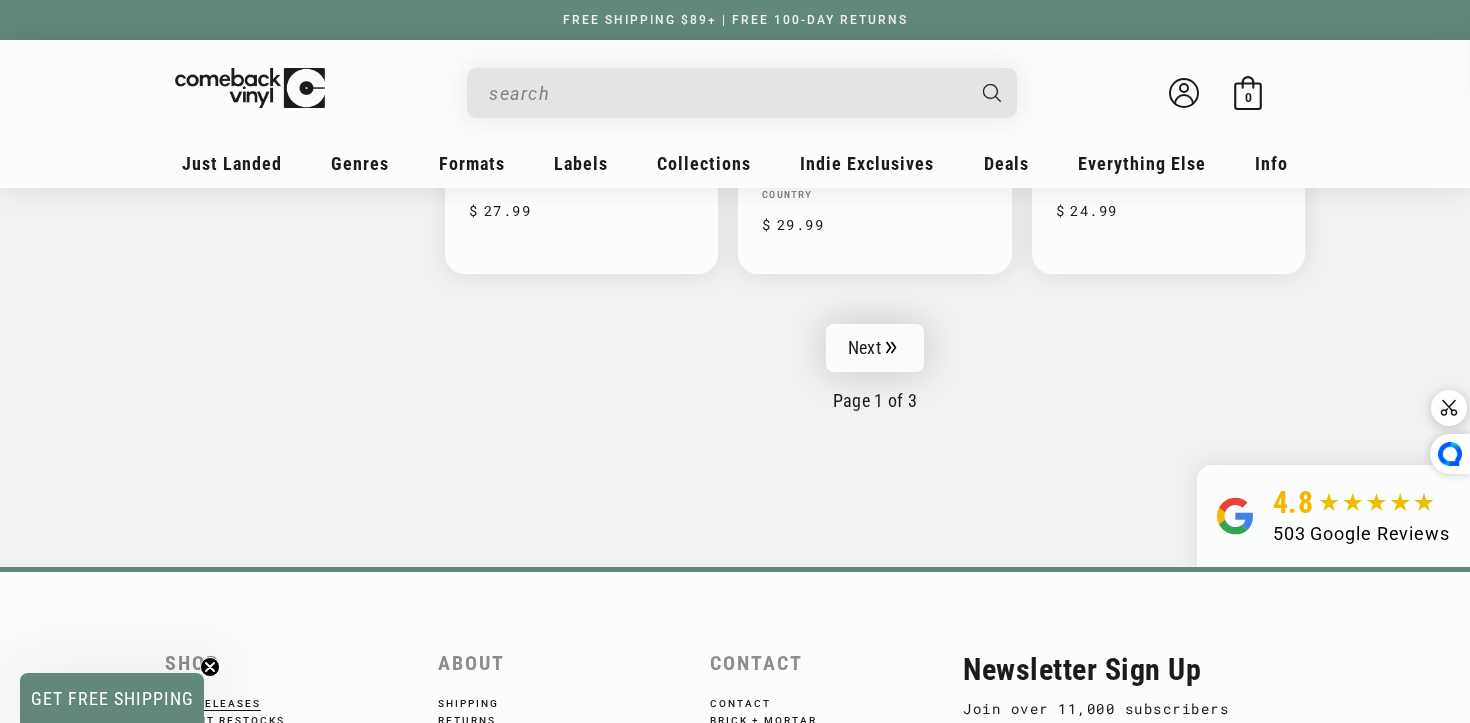 click on "Next" at bounding box center (875, 348) 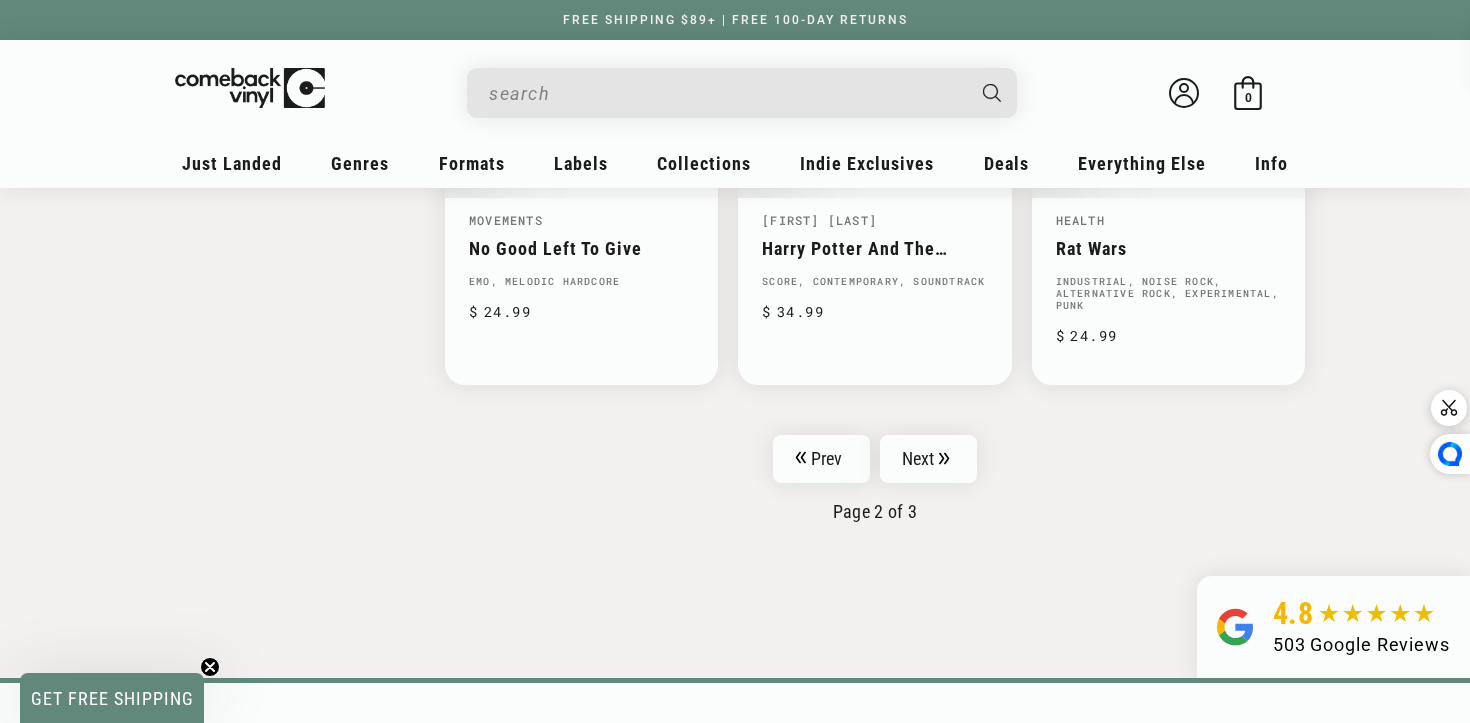 scroll, scrollTop: 3415, scrollLeft: 0, axis: vertical 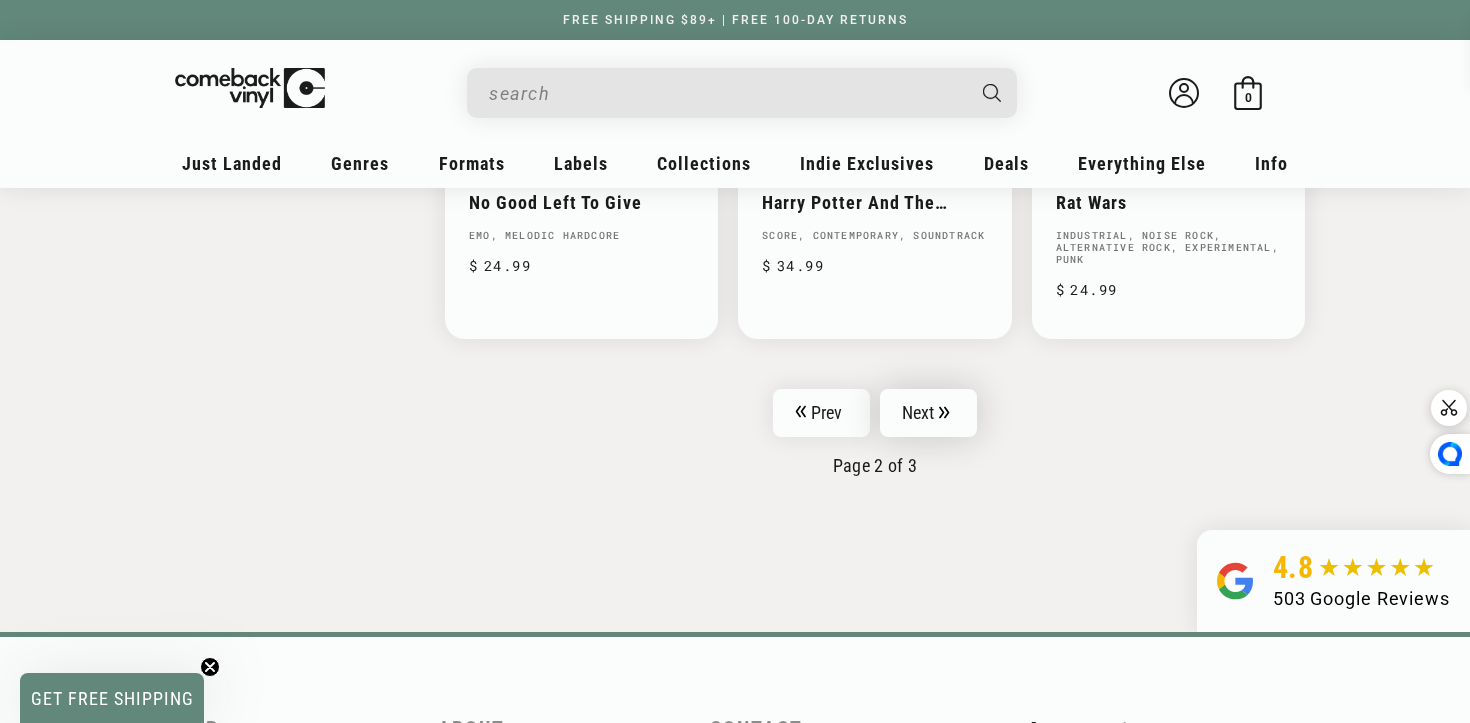click on "Next" at bounding box center (929, 413) 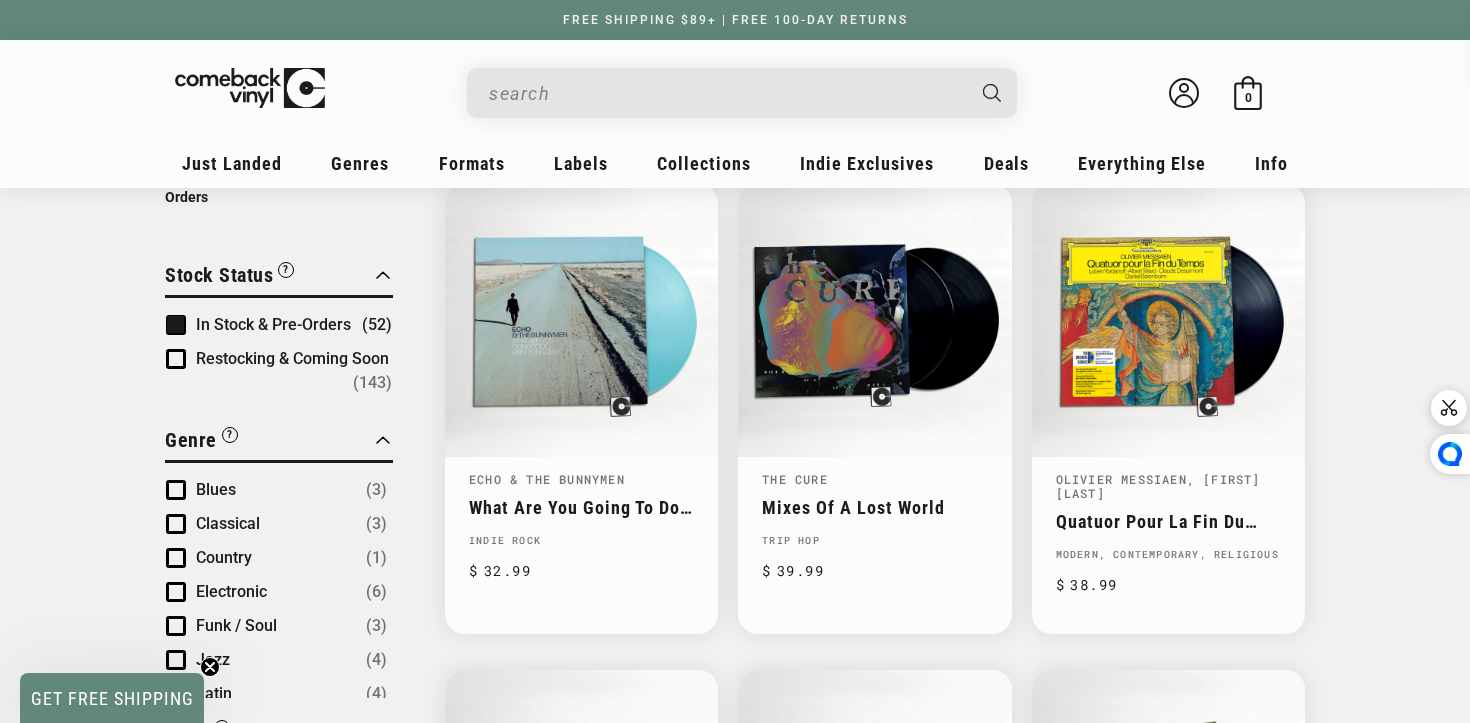 scroll, scrollTop: 186, scrollLeft: 0, axis: vertical 